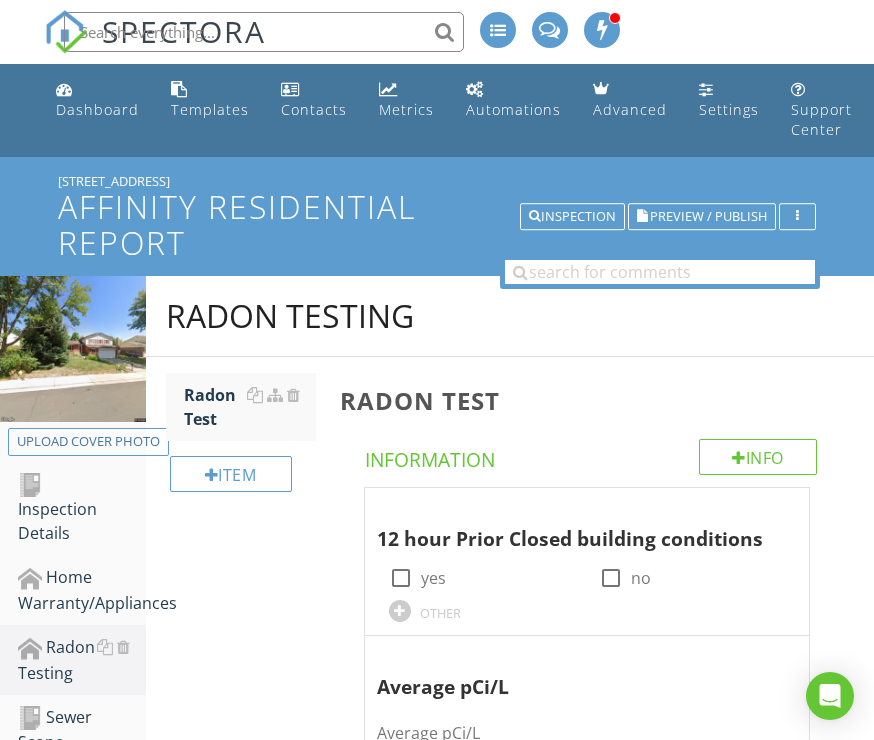scroll, scrollTop: 0, scrollLeft: 0, axis: both 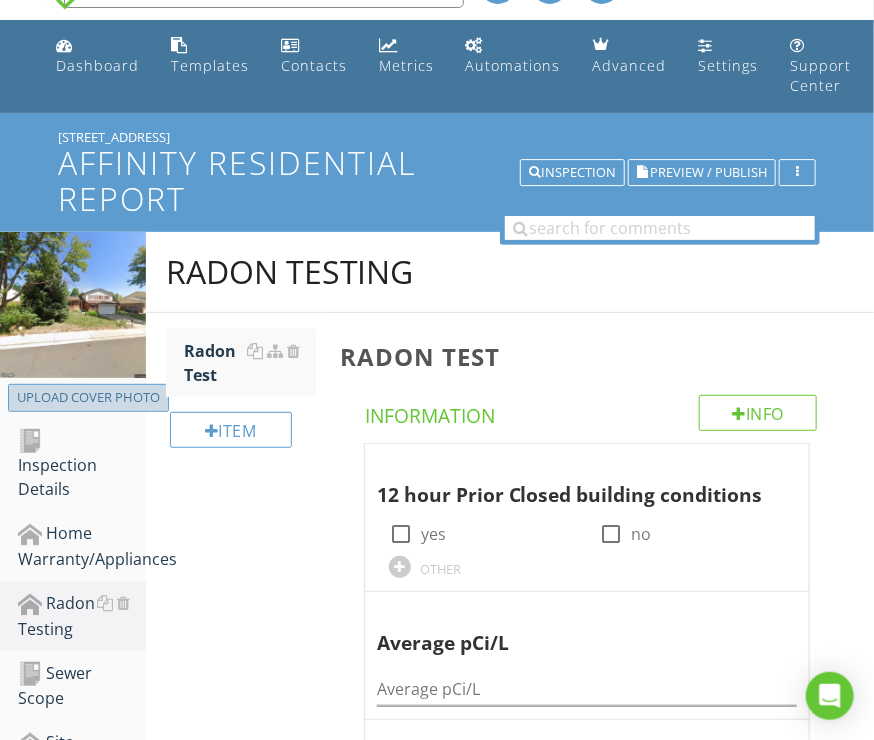 click on "Upload cover photo" at bounding box center [88, 398] 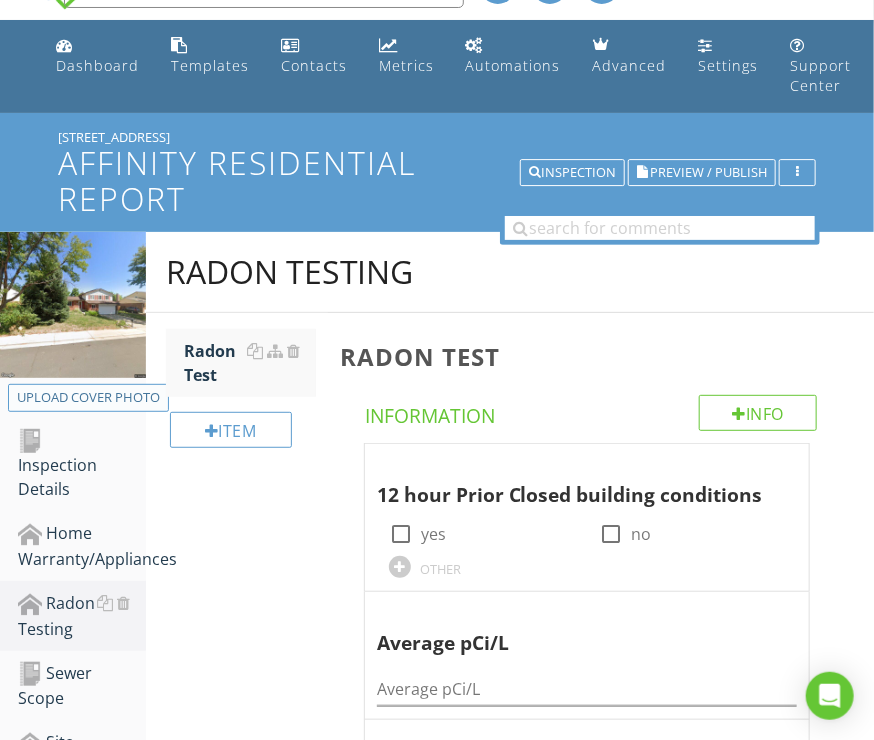 type on "C:\fakepath\20250710_104041(1).jpg" 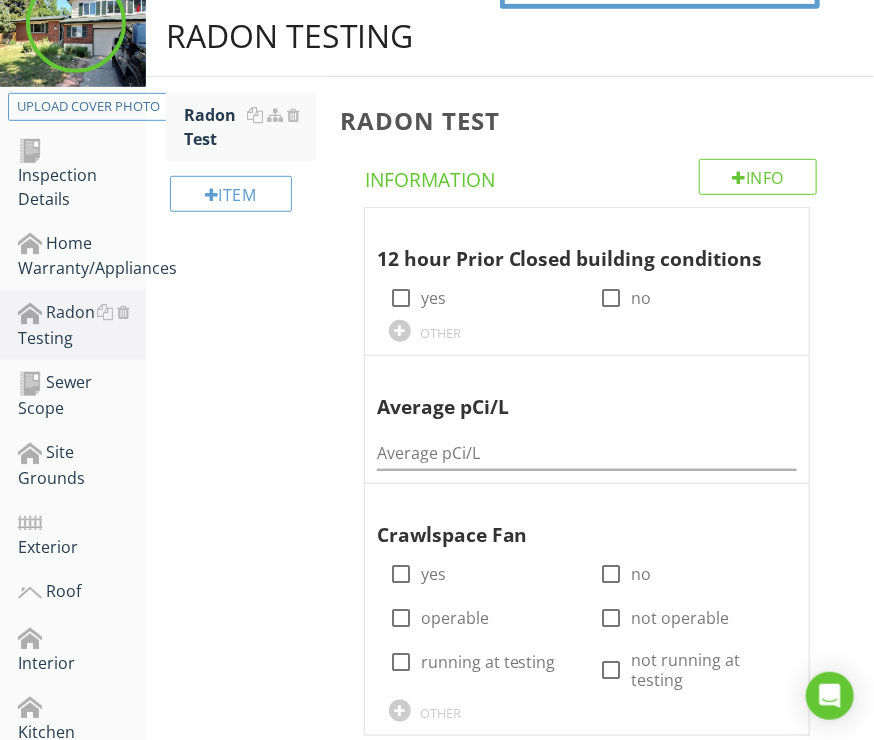 scroll, scrollTop: 282, scrollLeft: 0, axis: vertical 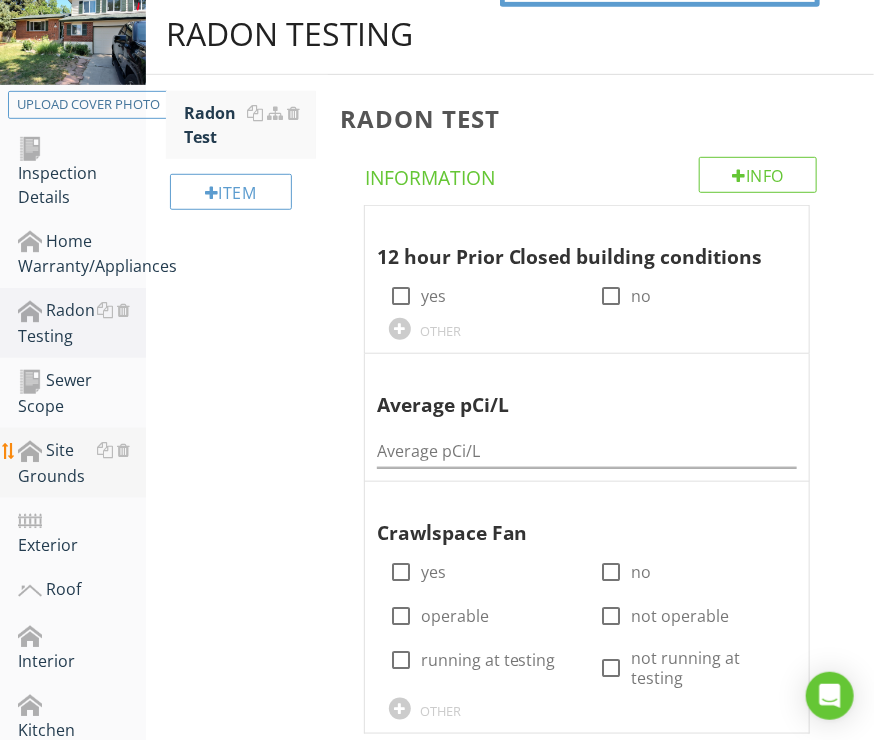 click on "Site Grounds" at bounding box center [82, 463] 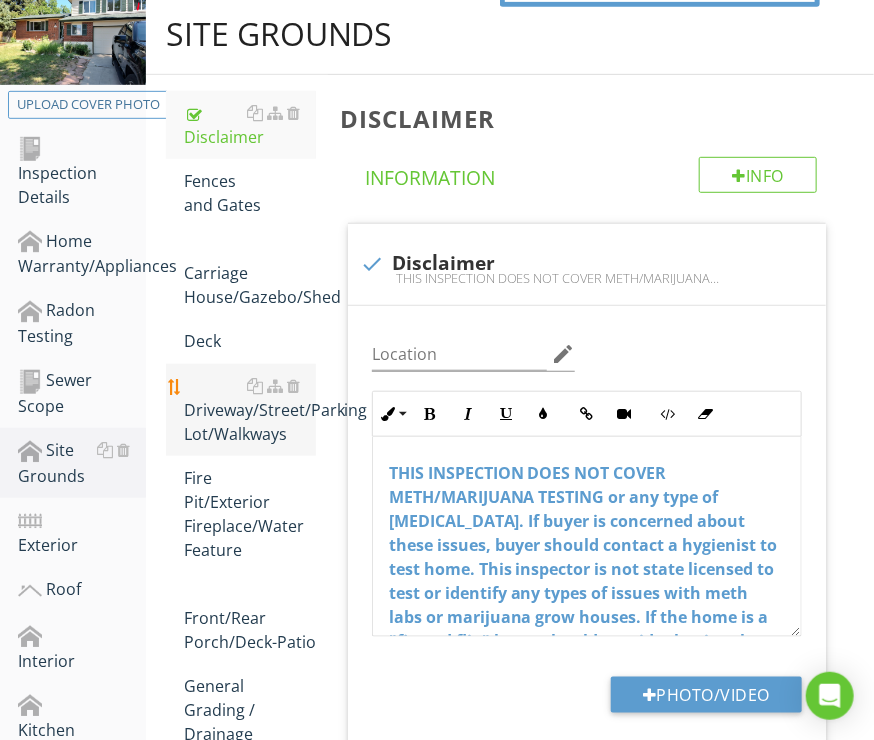 click on "Driveway/Street/Parking Lot/Walkways" at bounding box center [250, 410] 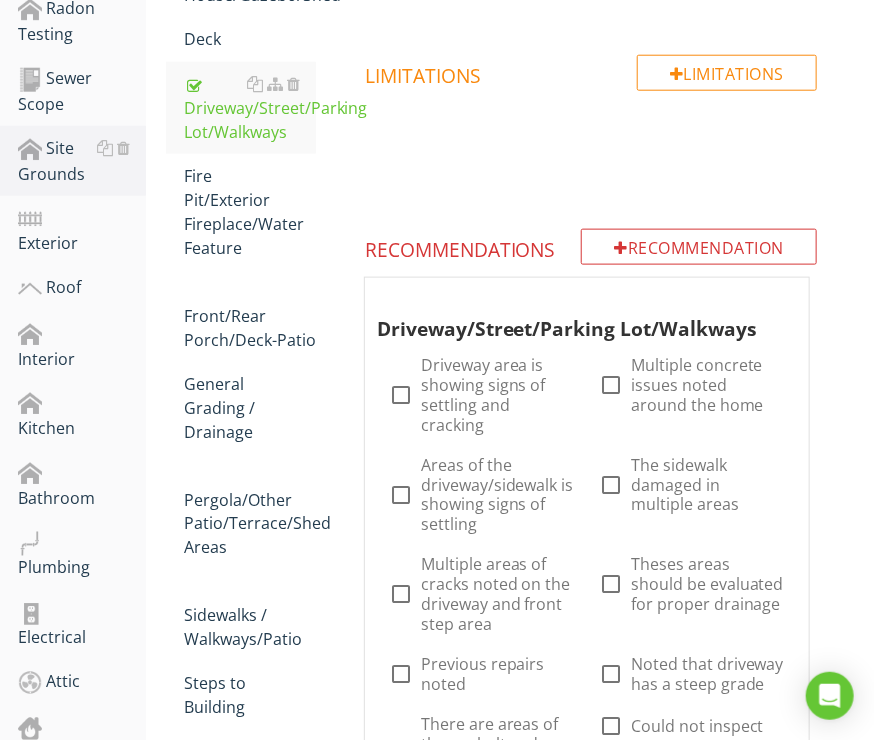 scroll, scrollTop: 587, scrollLeft: 0, axis: vertical 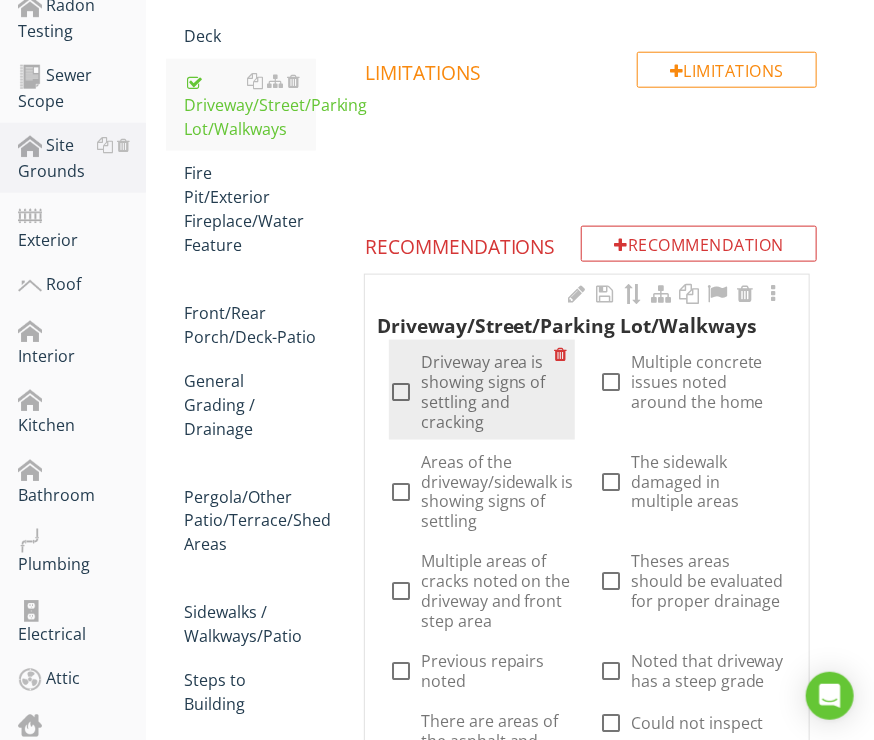 click at bounding box center [401, 392] 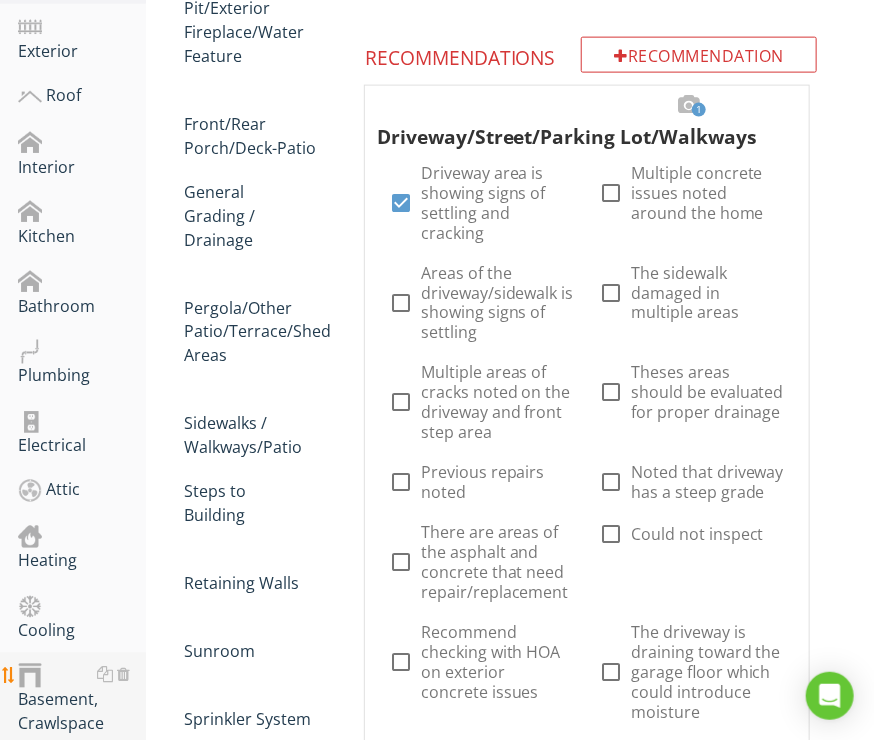 scroll, scrollTop: 956, scrollLeft: 0, axis: vertical 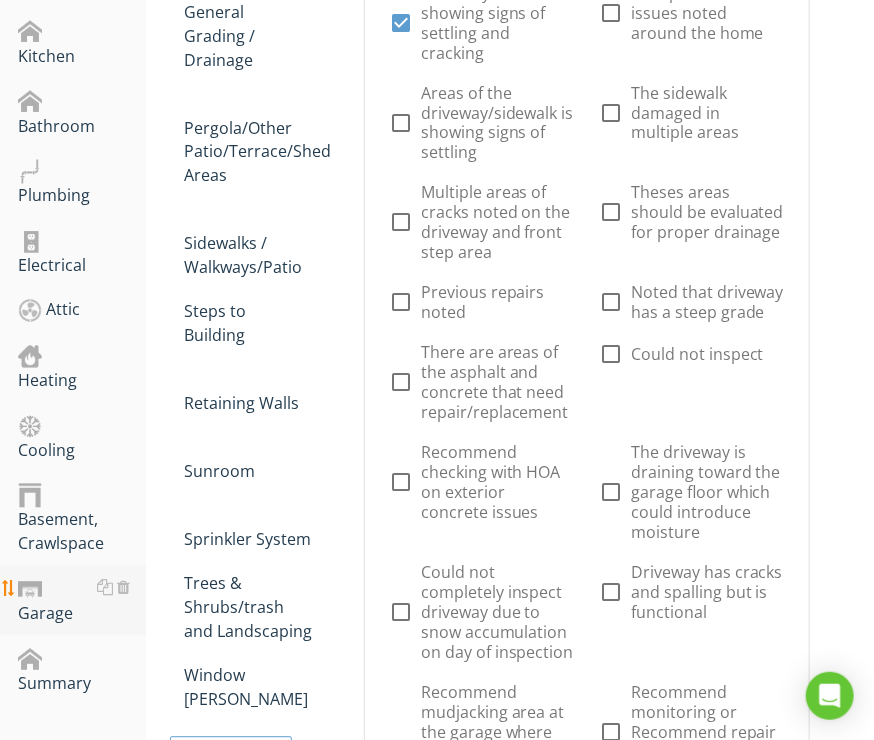 click on "Garage" at bounding box center [82, 601] 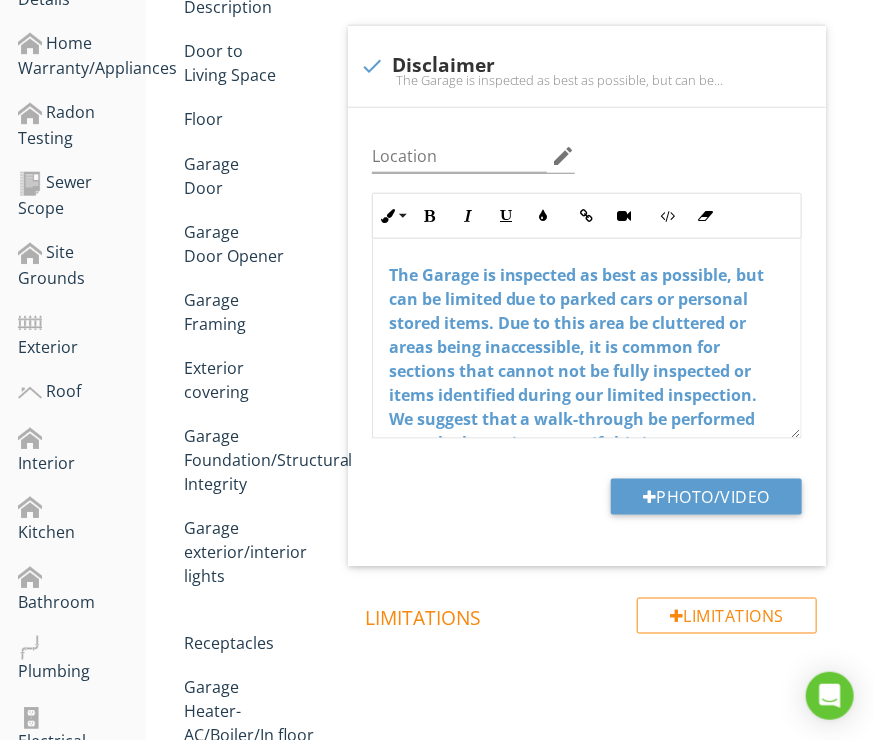 scroll, scrollTop: 484, scrollLeft: 0, axis: vertical 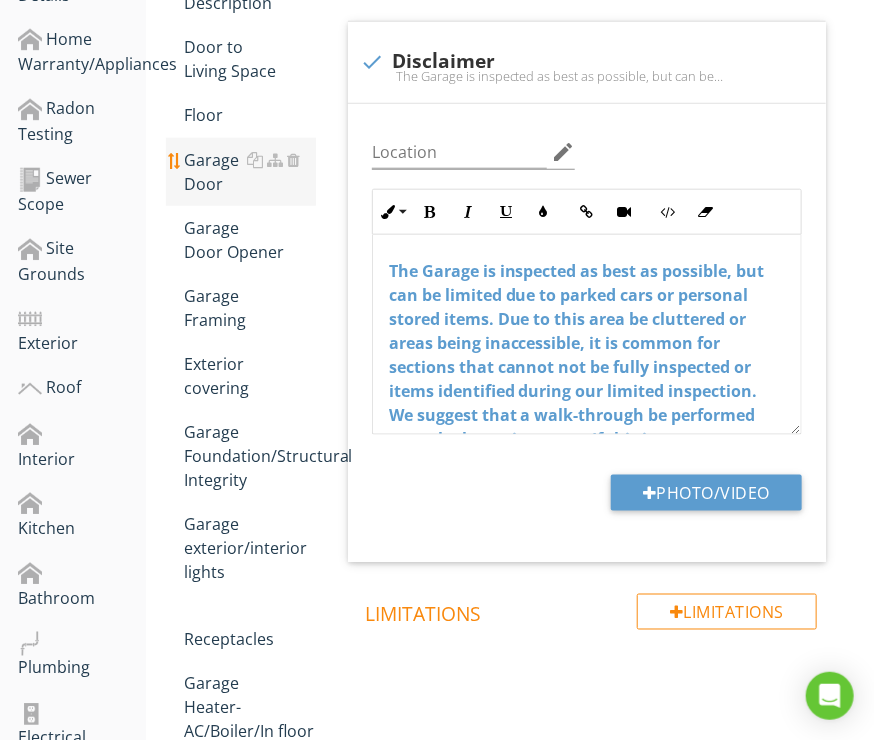 click on "Garage Door" at bounding box center [250, 172] 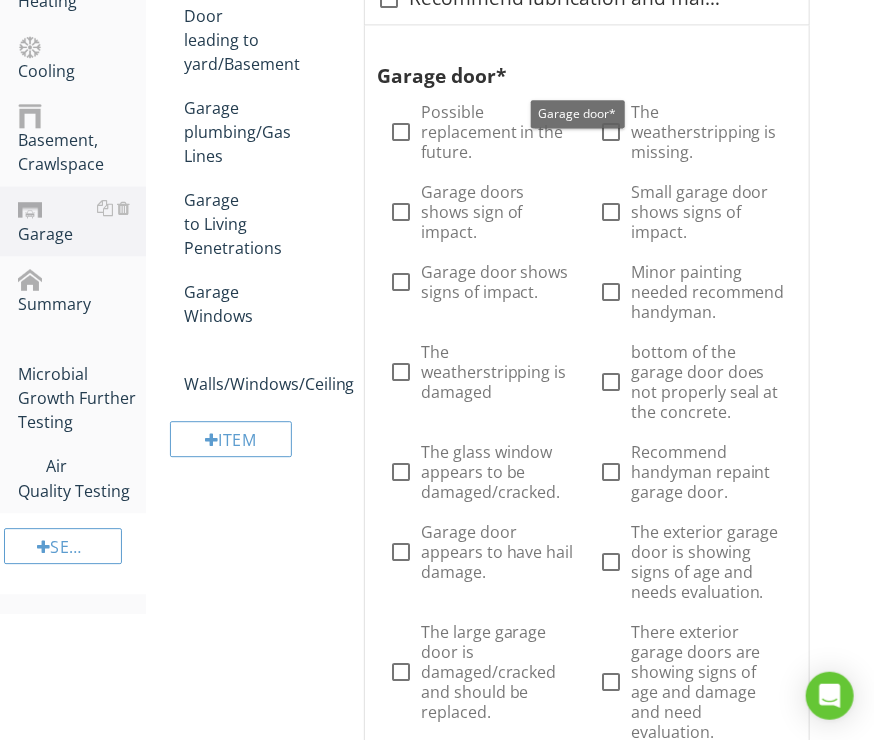 scroll, scrollTop: 1336, scrollLeft: 0, axis: vertical 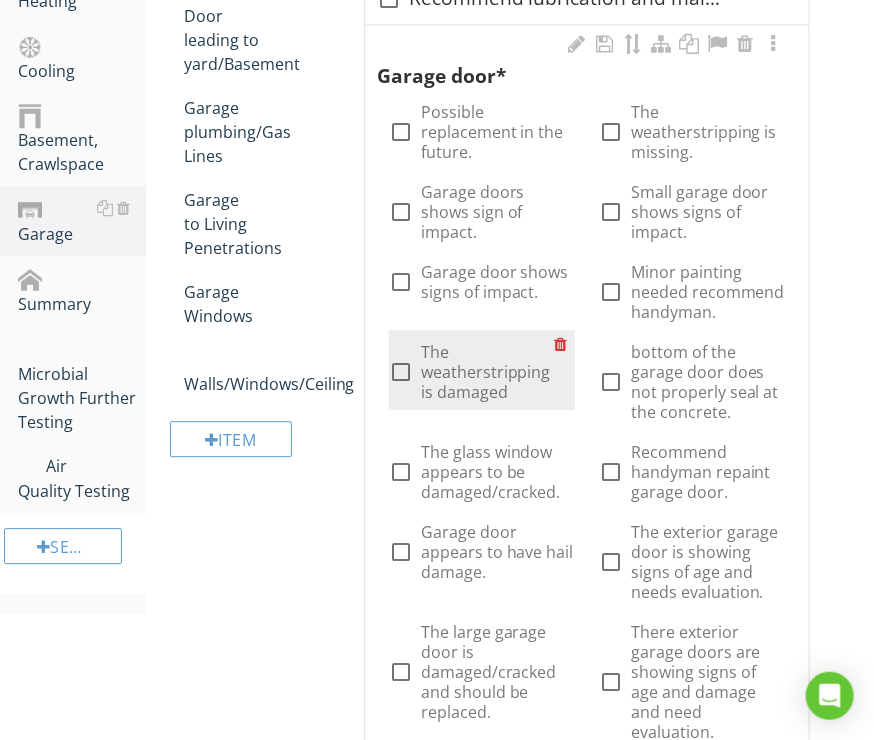 click at bounding box center [401, 372] 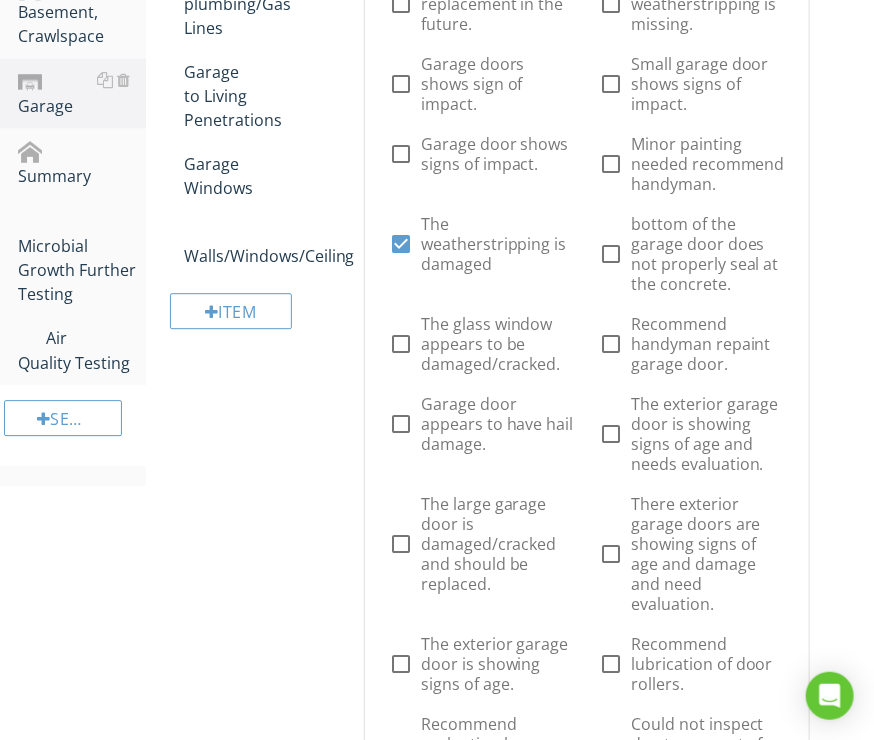 scroll, scrollTop: 1467, scrollLeft: 0, axis: vertical 